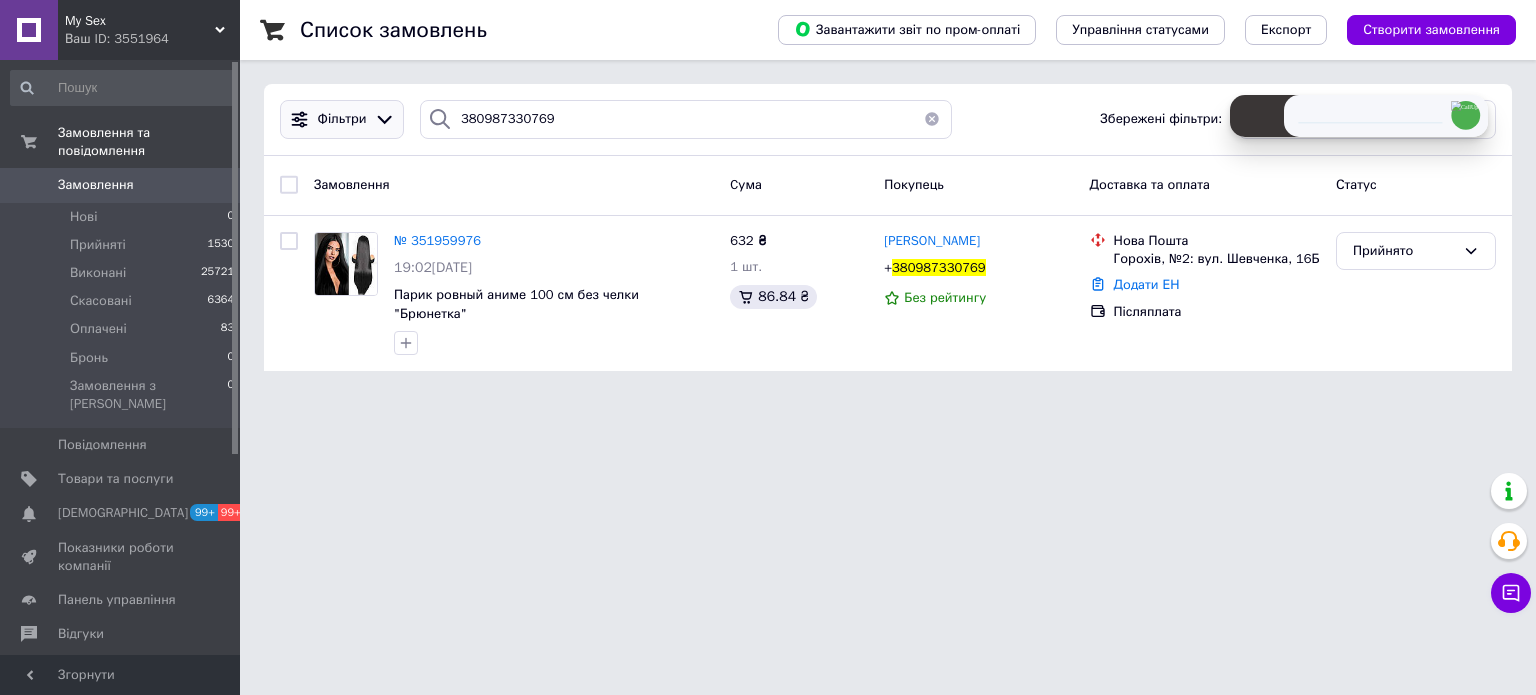 scroll, scrollTop: 0, scrollLeft: 0, axis: both 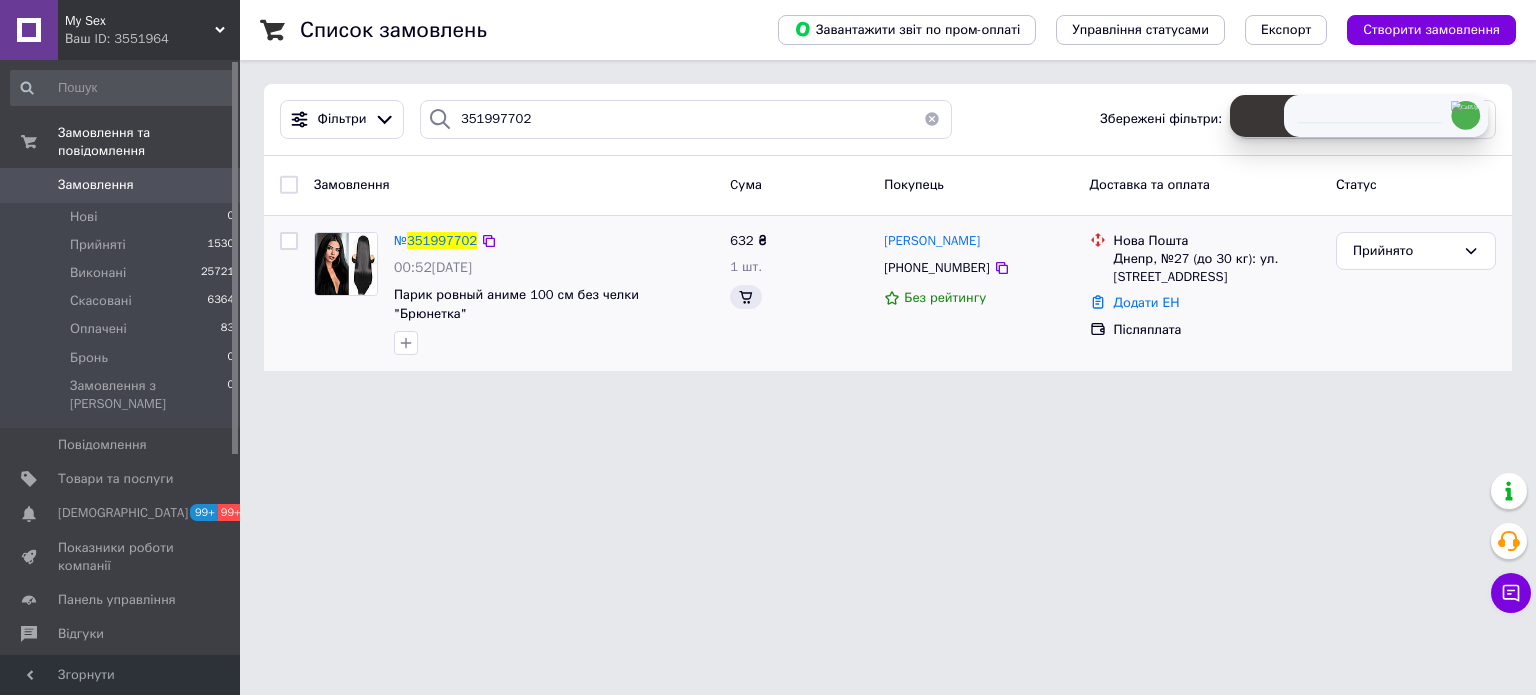 click on "[PHONE_NUMBER]" at bounding box center [936, 267] 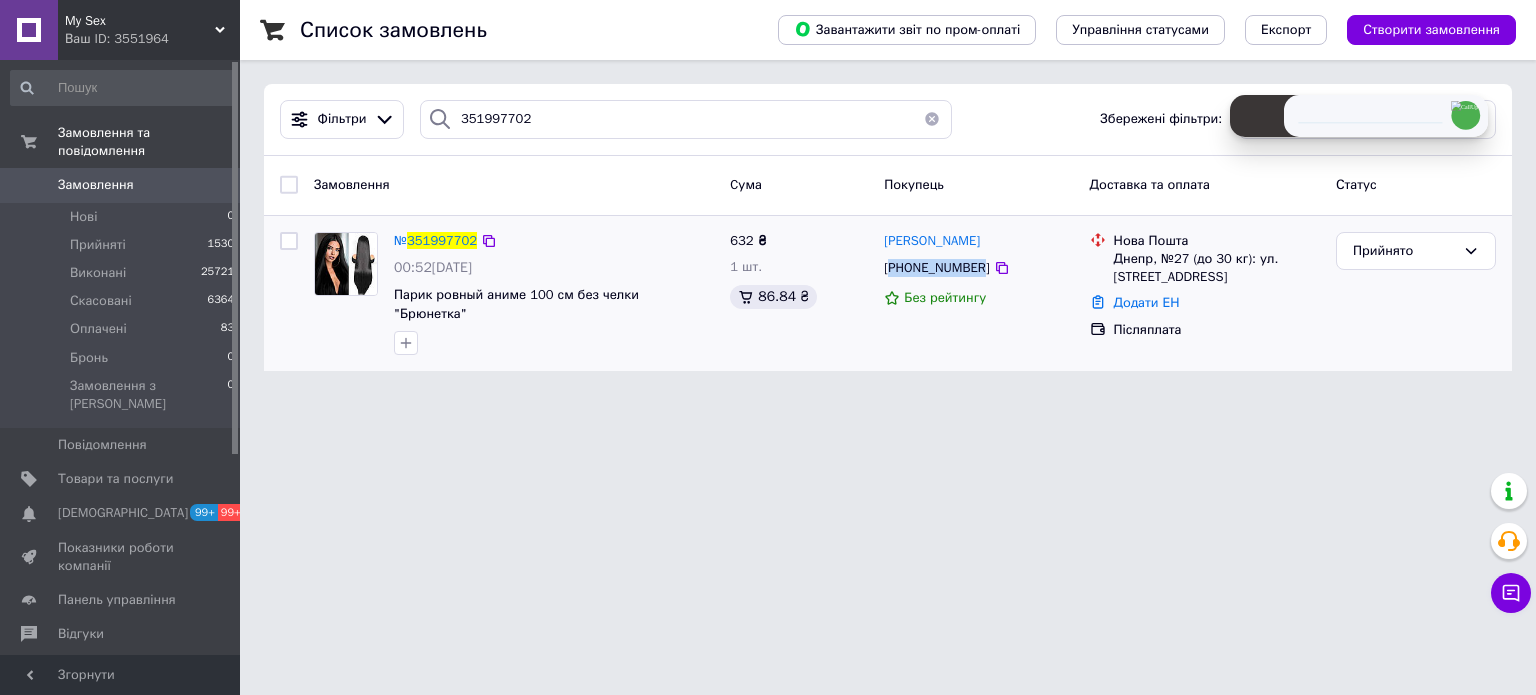 click on "[PHONE_NUMBER]" at bounding box center (936, 267) 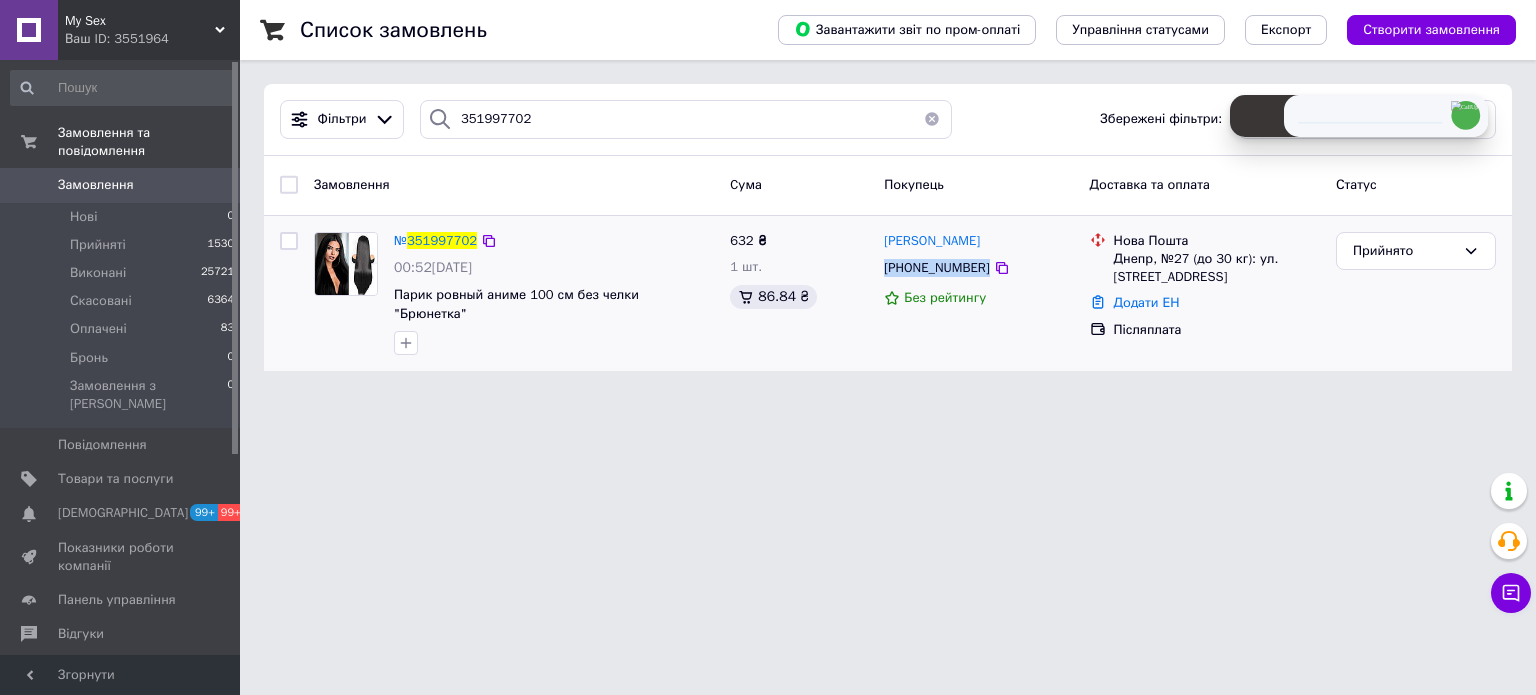 click on "[PHONE_NUMBER]" at bounding box center (936, 267) 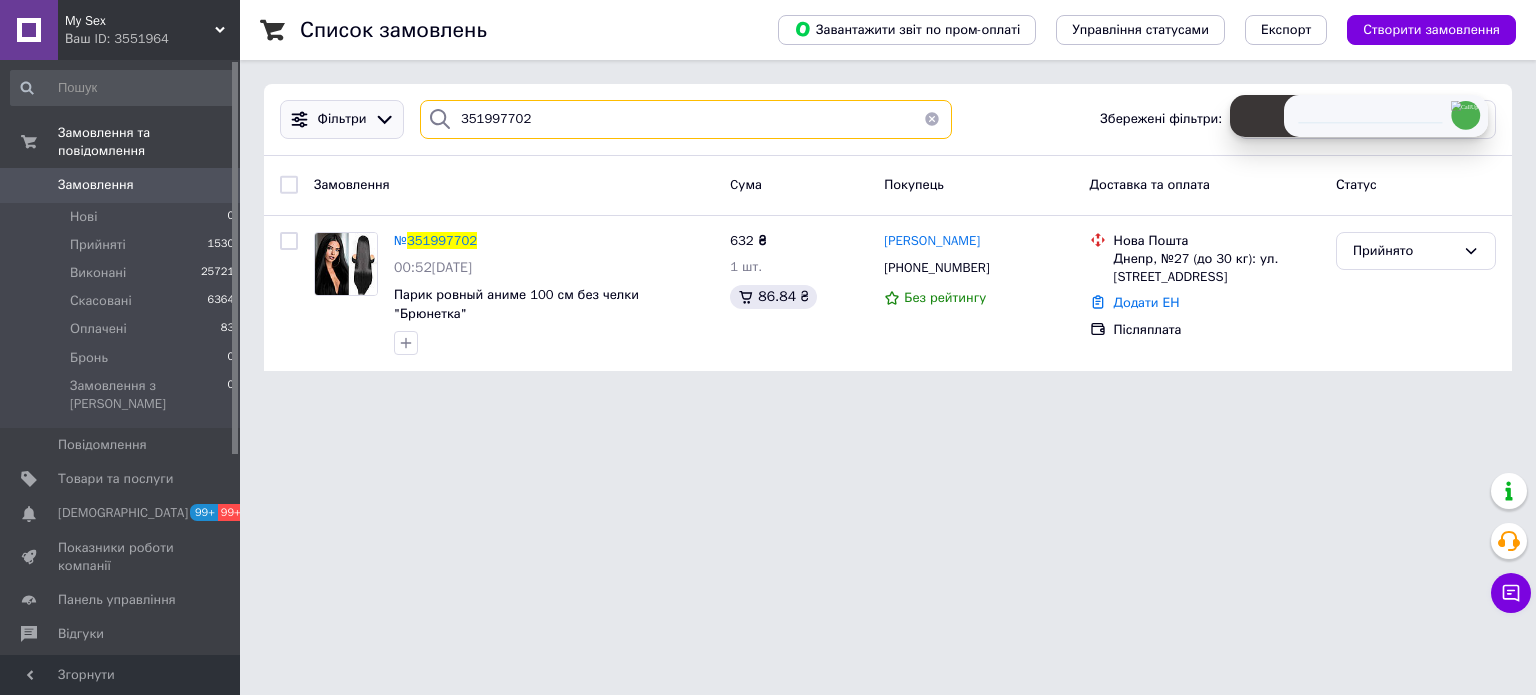 drag, startPoint x: 567, startPoint y: 123, endPoint x: 330, endPoint y: 131, distance: 237.13498 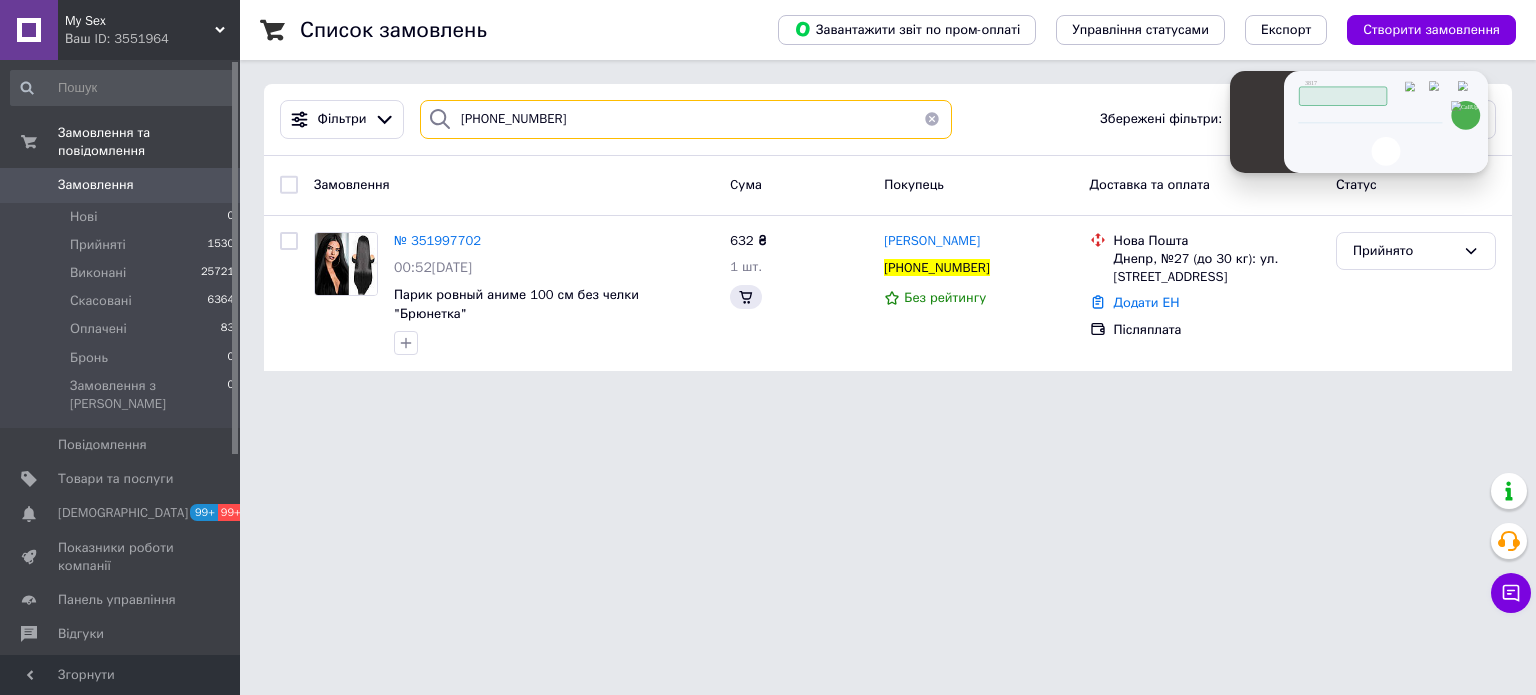 type on "[PHONE_NUMBER]" 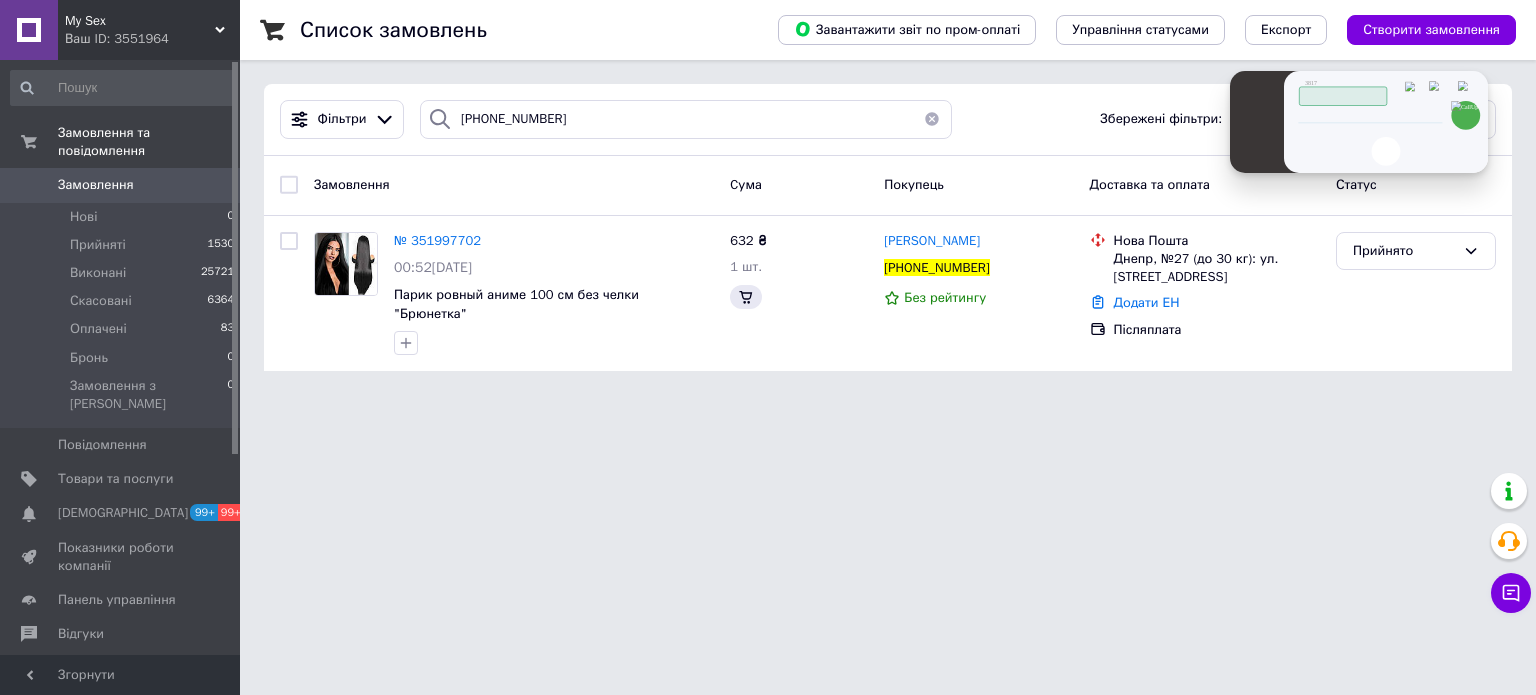 click at bounding box center [1370, 116] 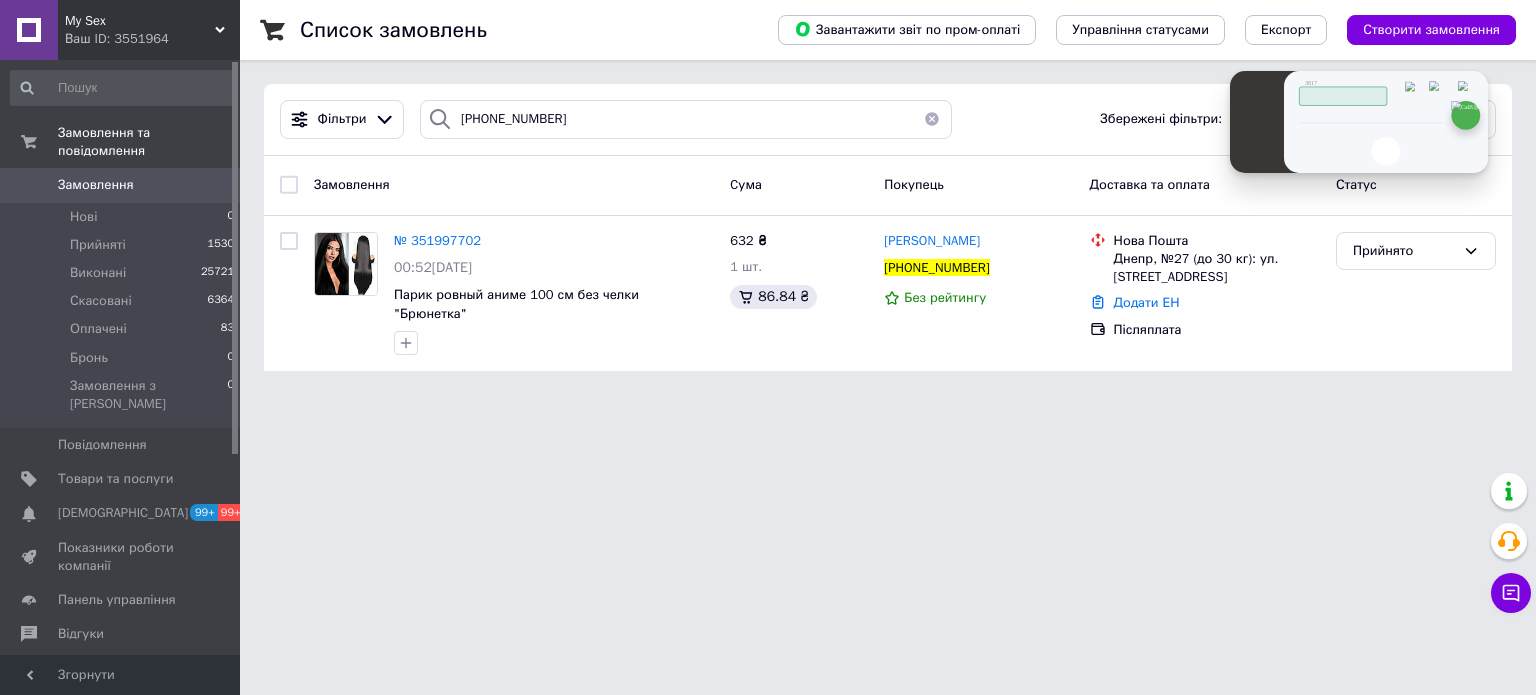 type on "[PHONE_NUMBER]" 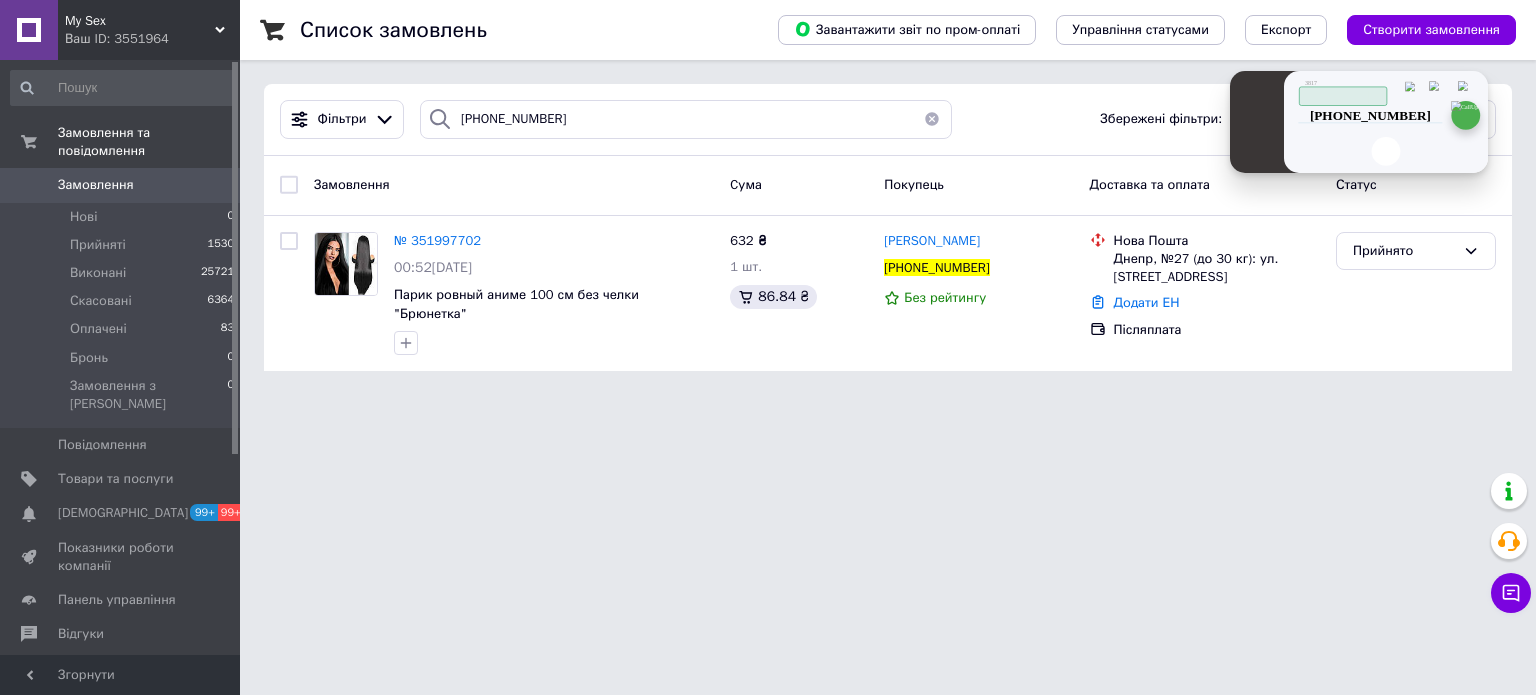 click at bounding box center (1465, 115) 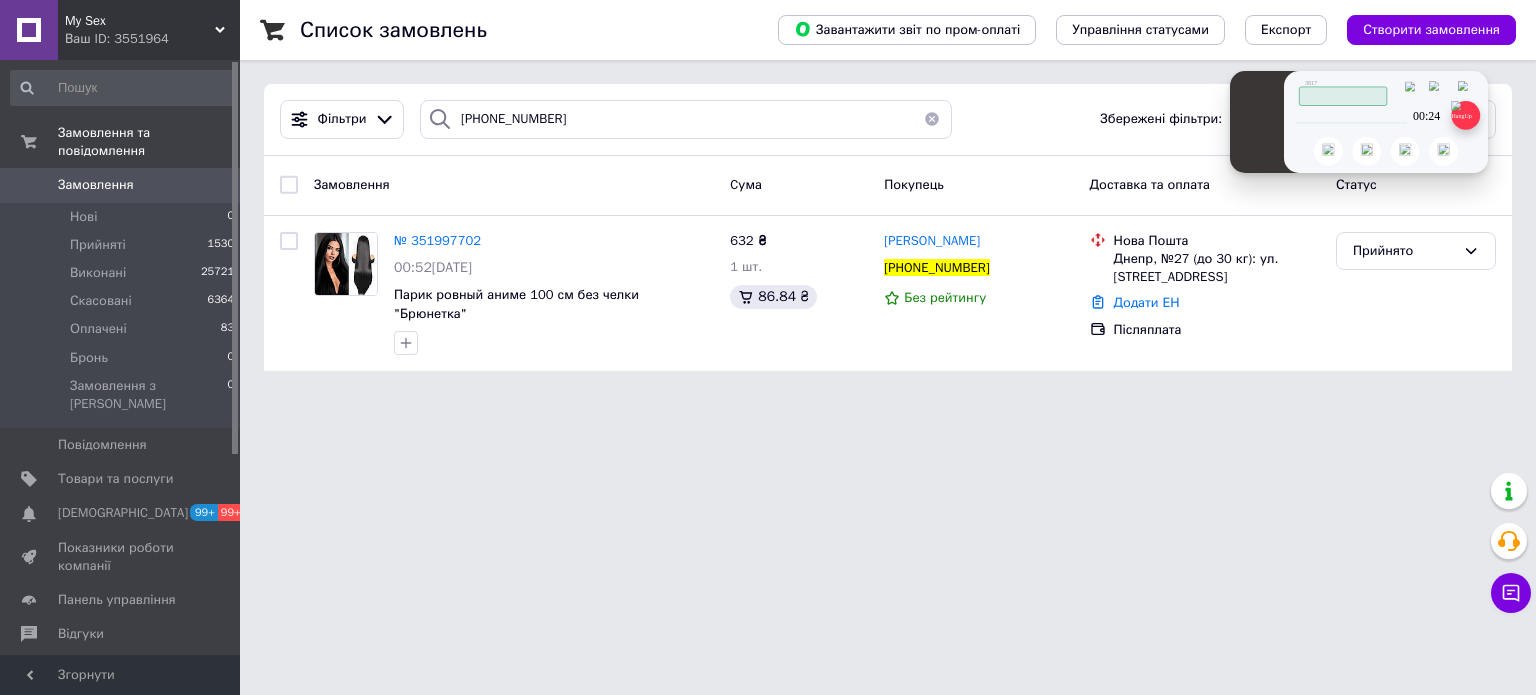 click at bounding box center [1465, 115] 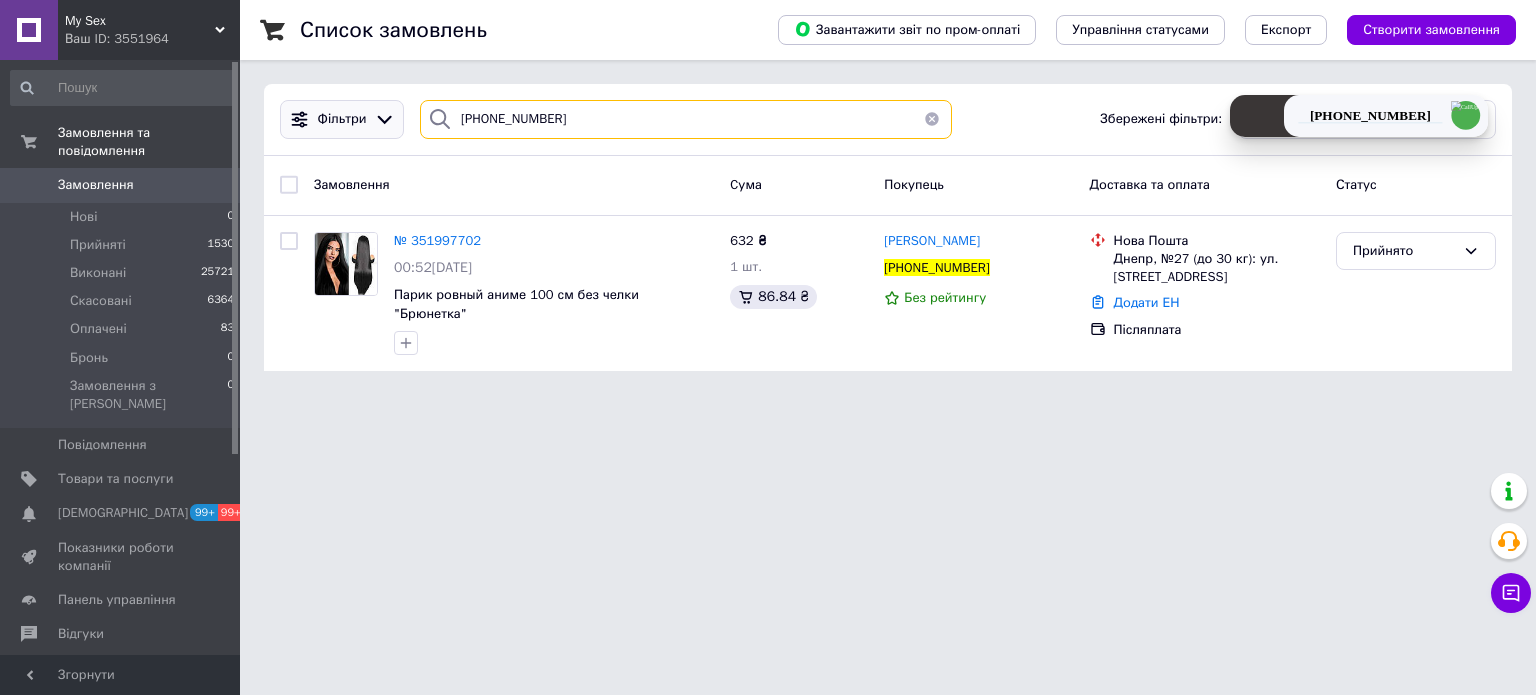 drag, startPoint x: 580, startPoint y: 114, endPoint x: 303, endPoint y: 135, distance: 277.7949 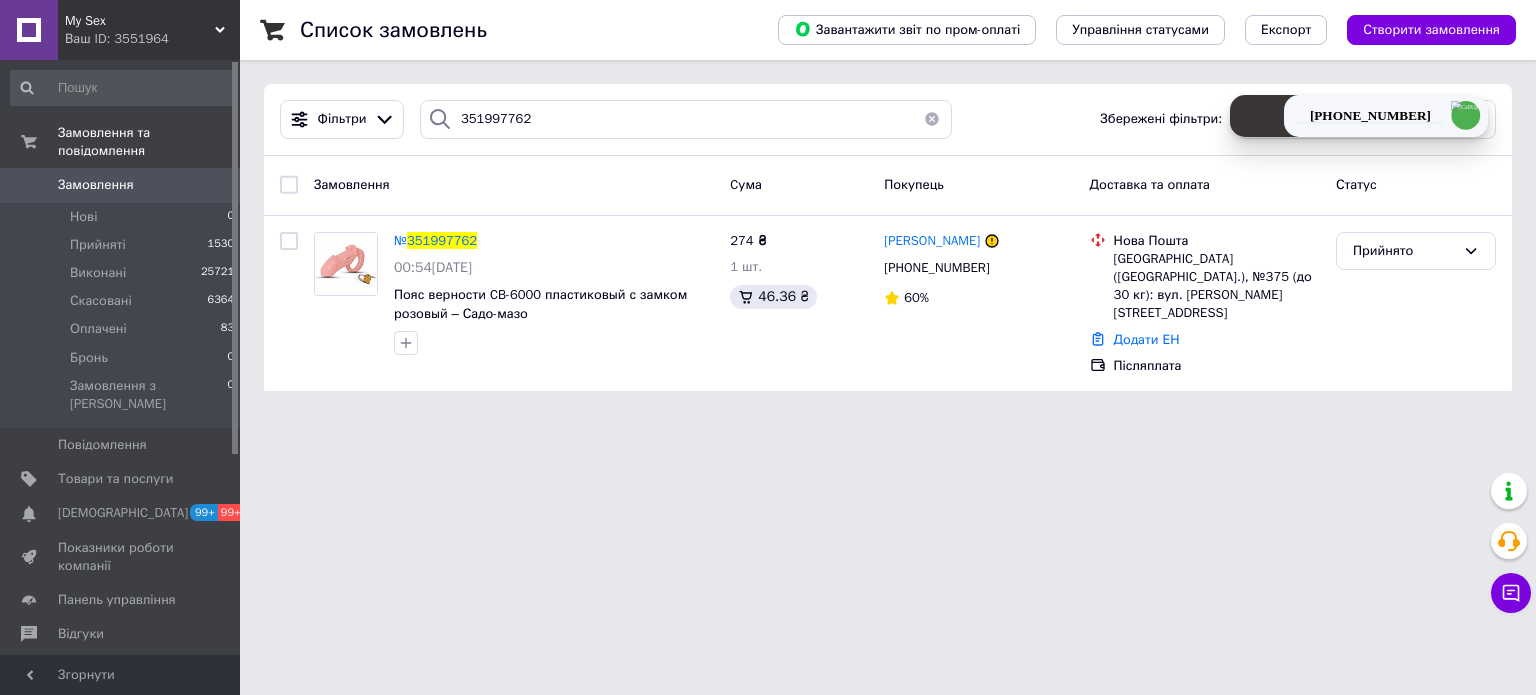 click on "[PHONE_NUMBER]" at bounding box center (936, 267) 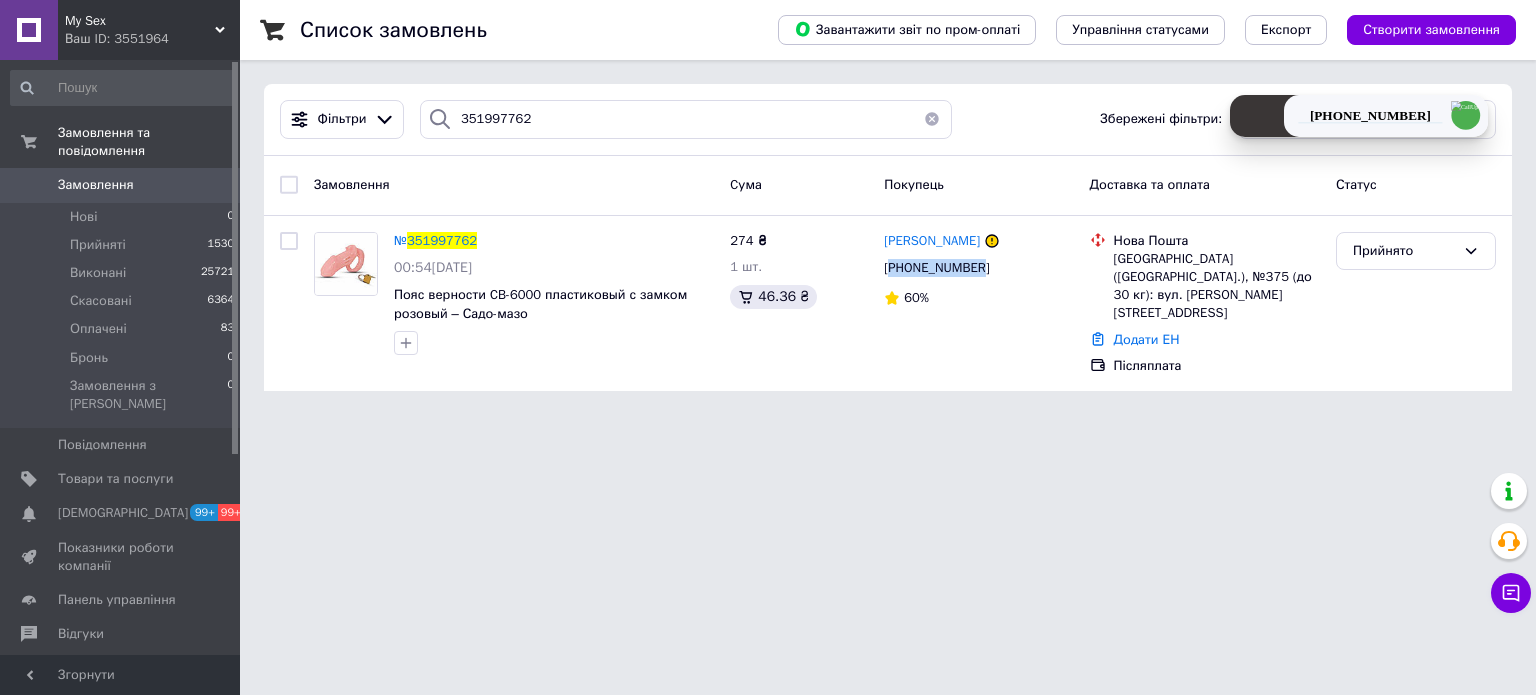 click on "[PHONE_NUMBER]" at bounding box center [936, 267] 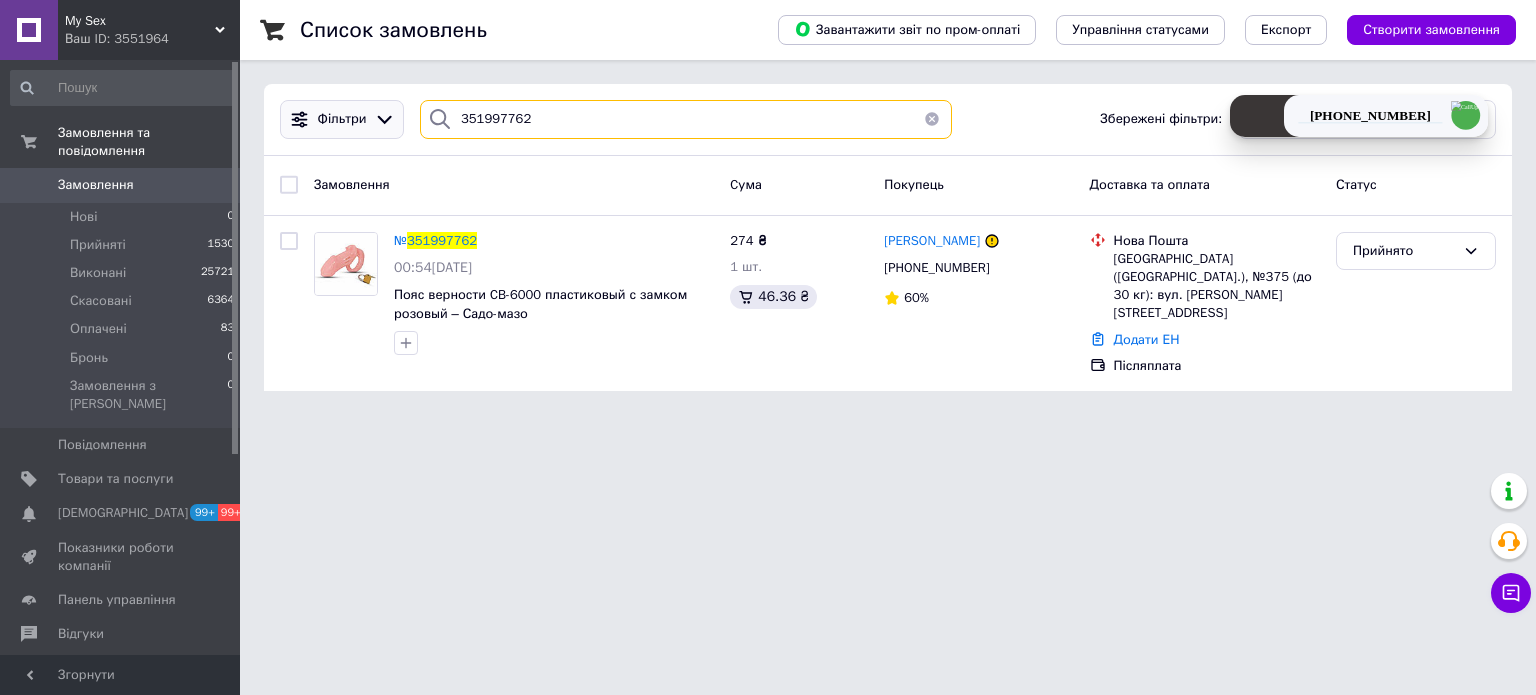 drag, startPoint x: 592, startPoint y: 122, endPoint x: 333, endPoint y: 131, distance: 259.1563 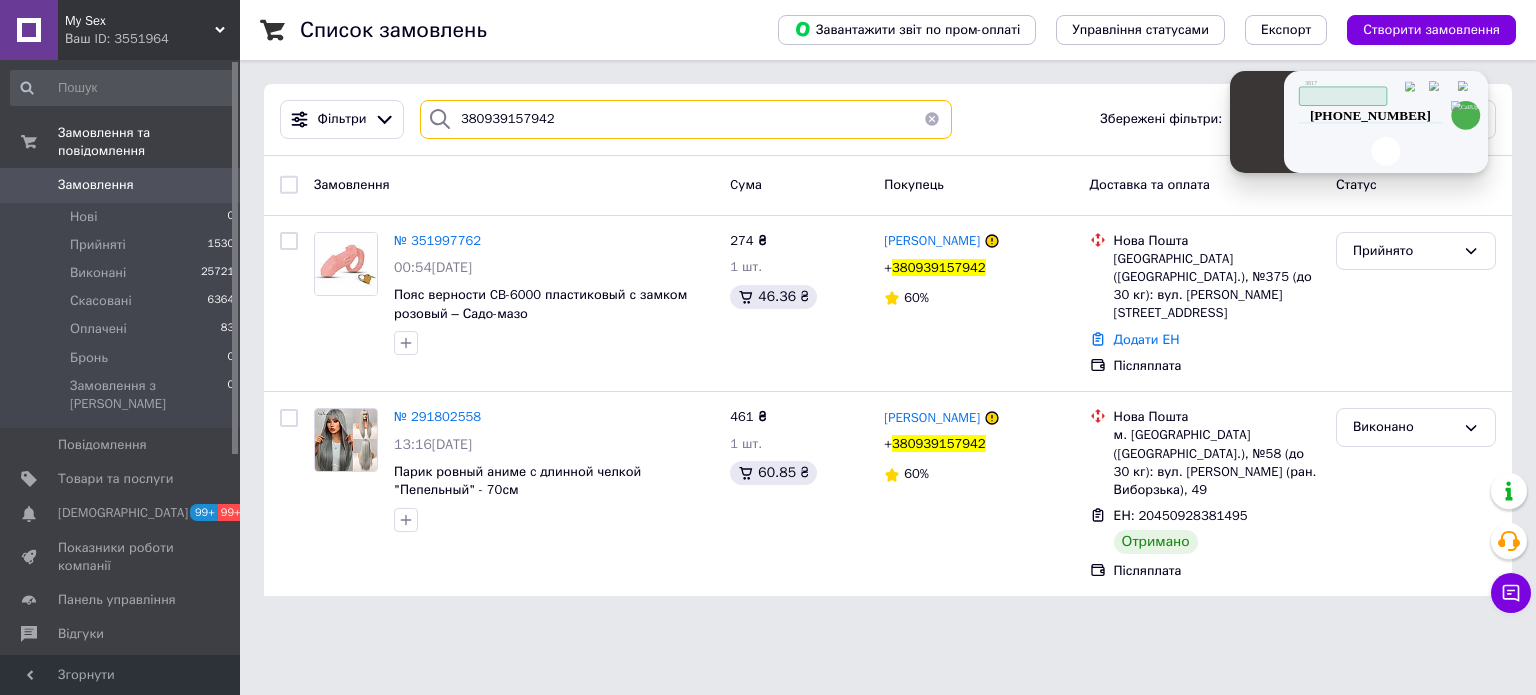 type on "380939157942" 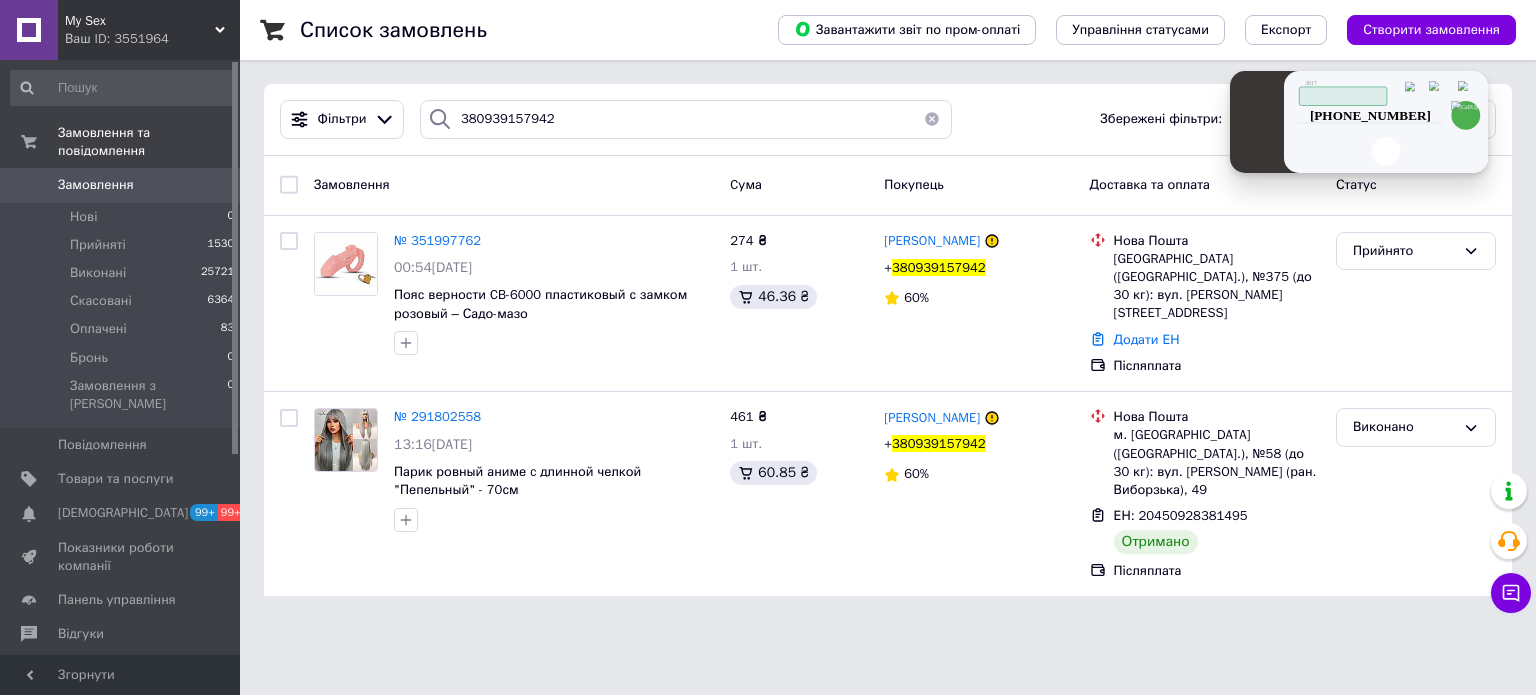 click on "[PHONE_NUMBER]" at bounding box center (1370, 116) 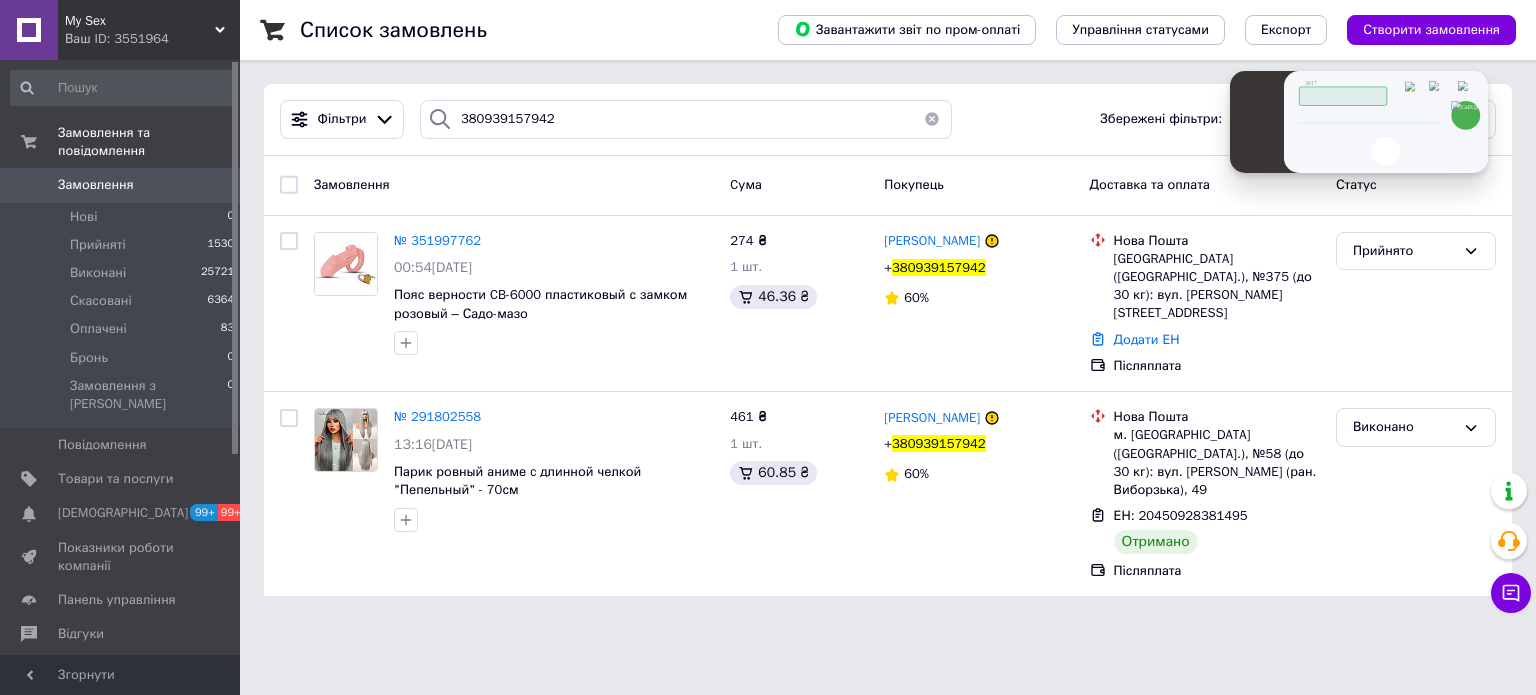 type on "380939157942" 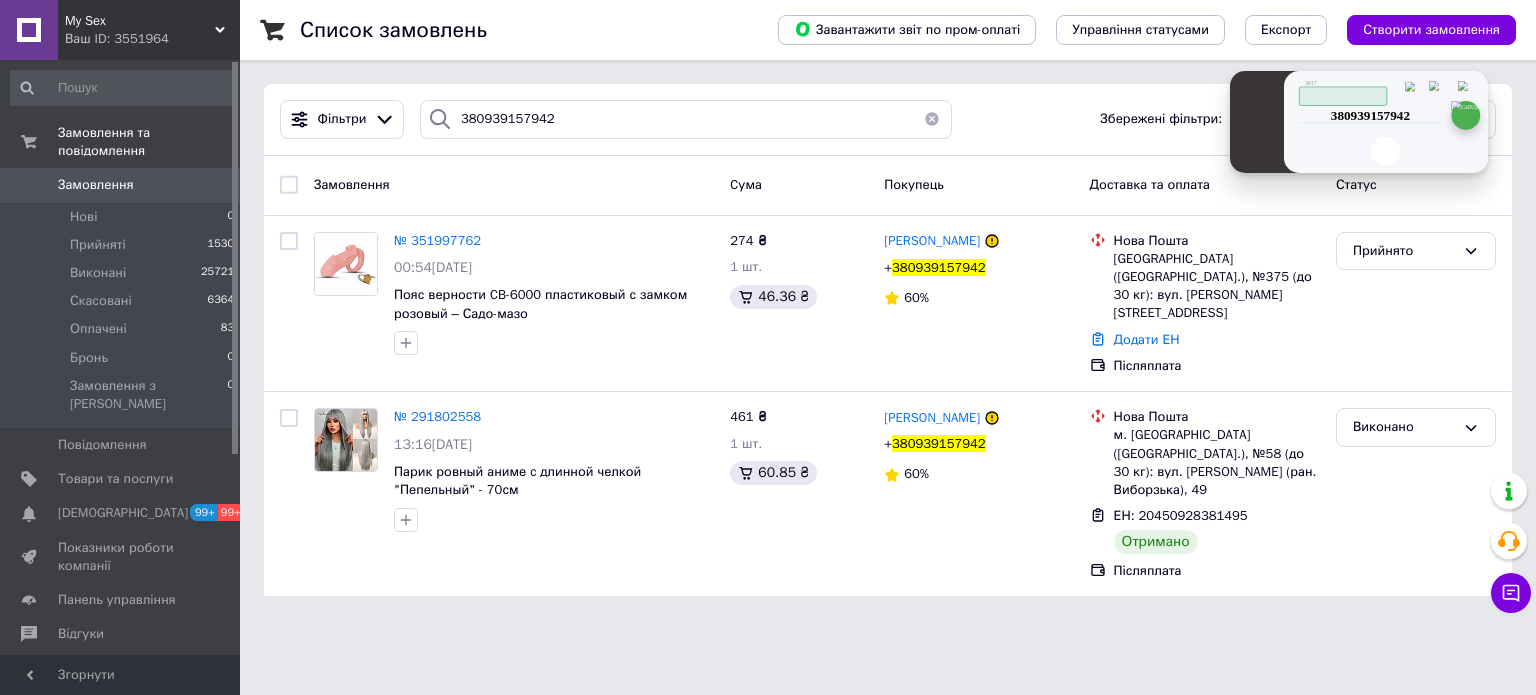 click at bounding box center [1465, 115] 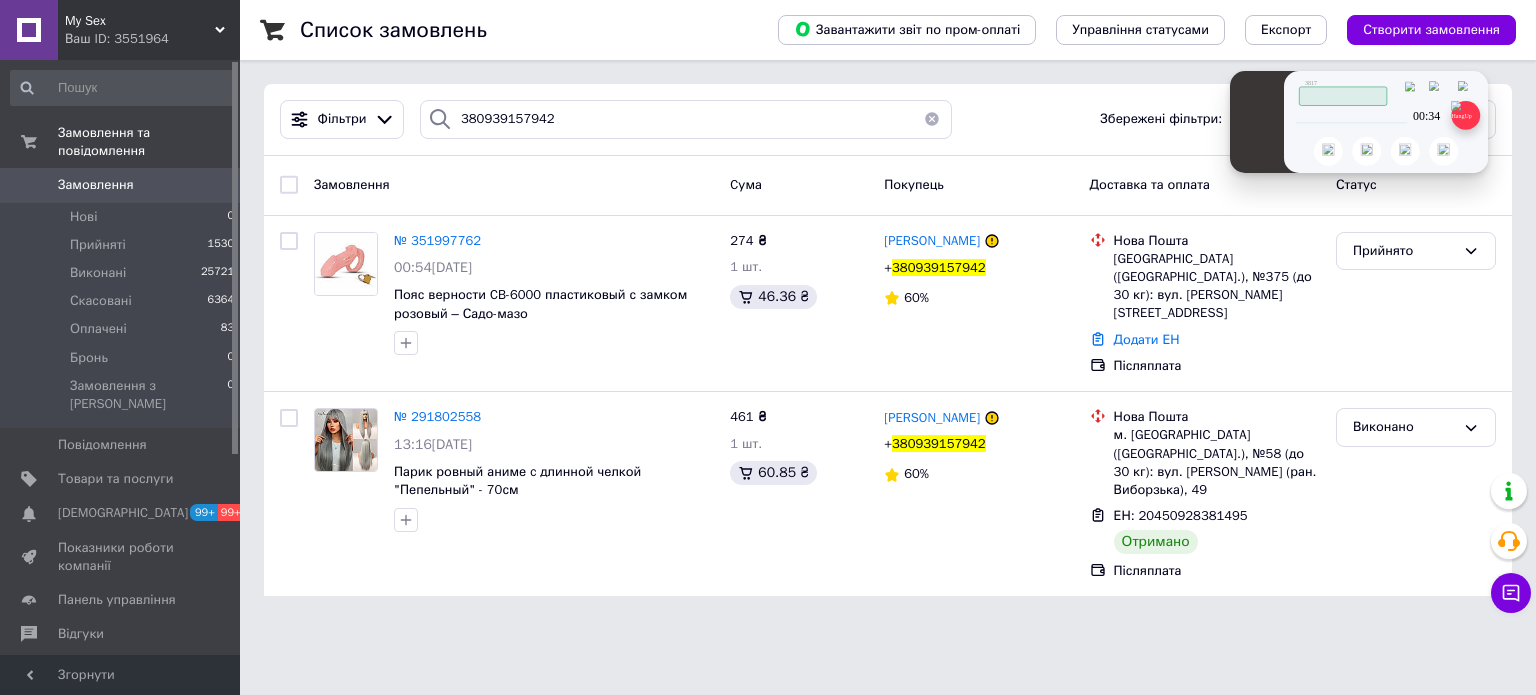 click at bounding box center (1465, 115) 